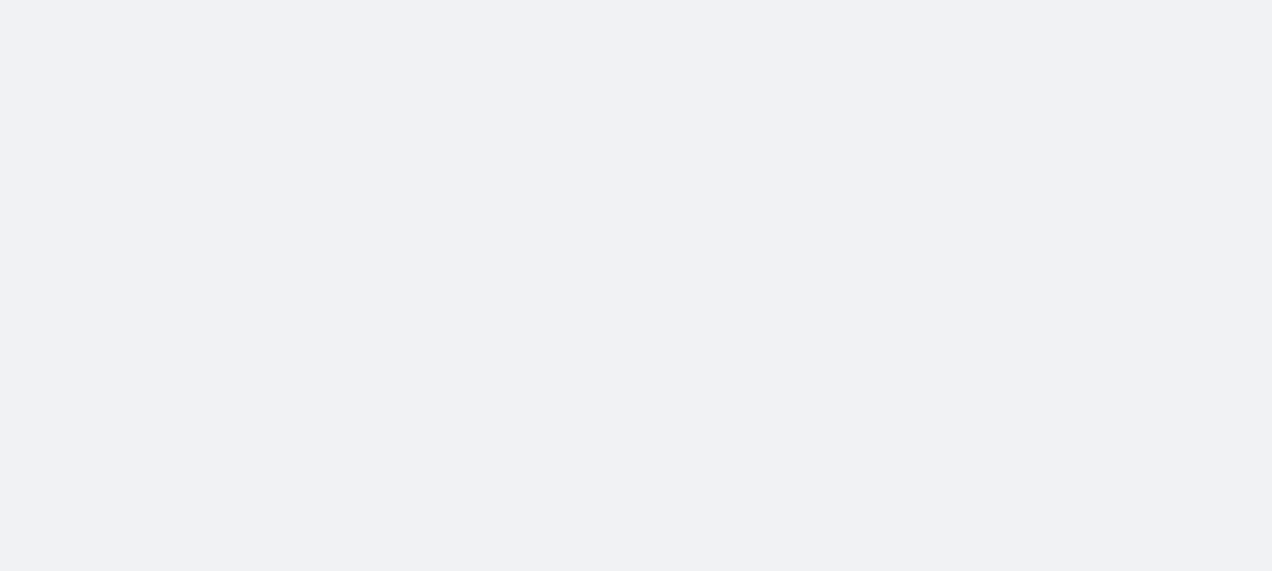 scroll, scrollTop: 0, scrollLeft: 0, axis: both 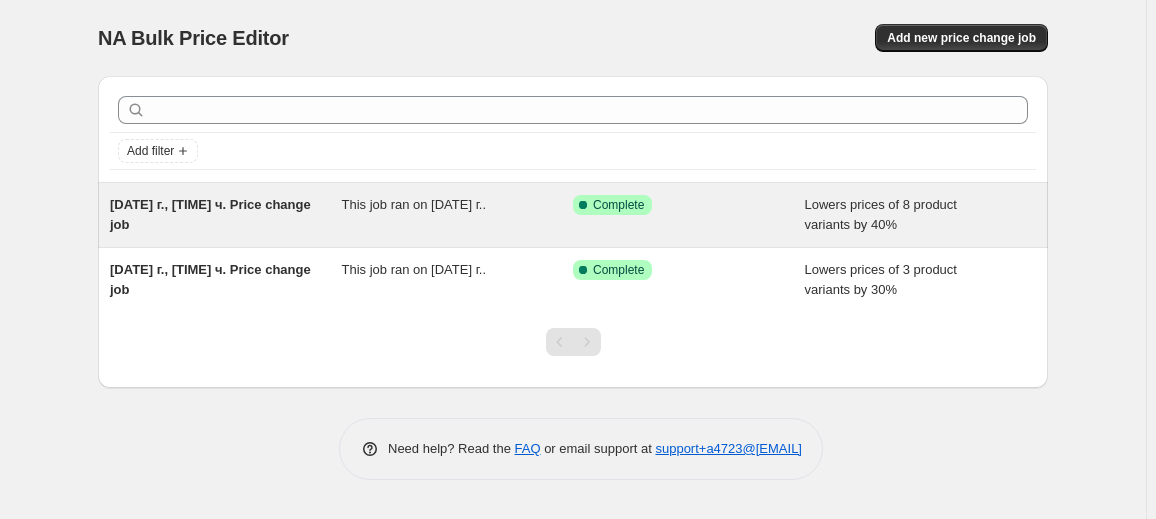 click on "This job ran on [DATE] г.." at bounding box center [458, 215] 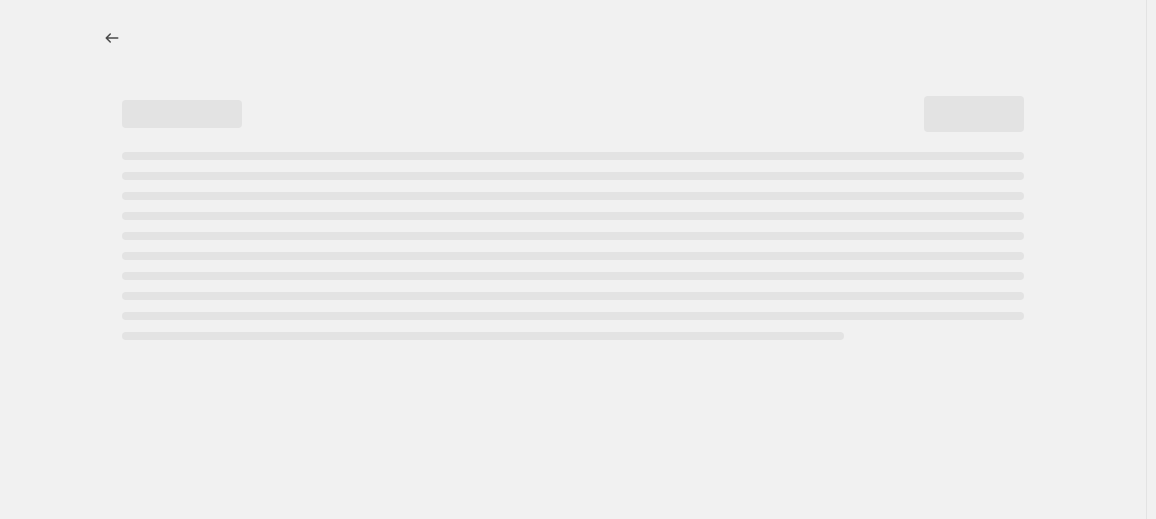 select on "percentage" 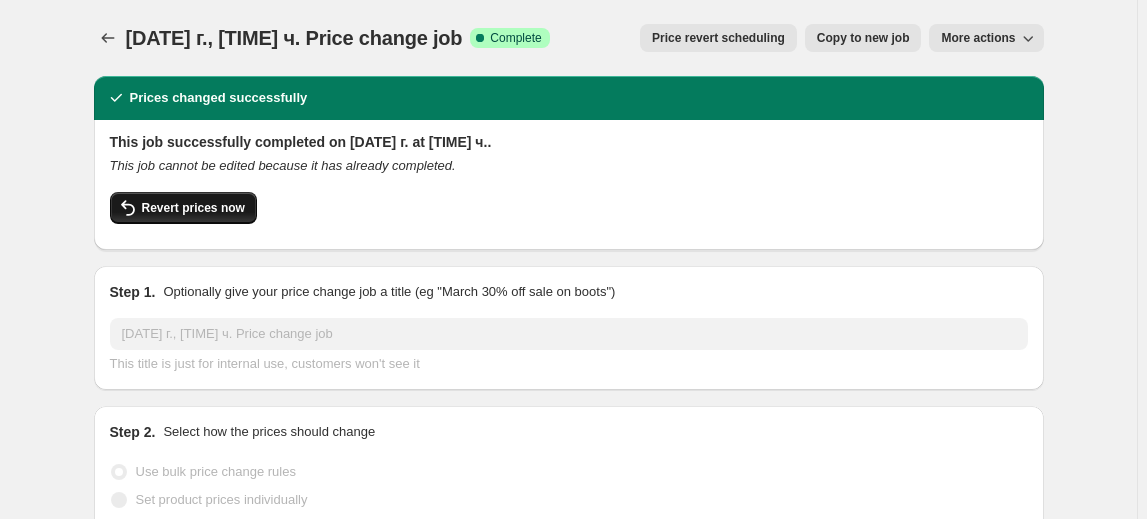 click on "Revert prices now" at bounding box center [193, 208] 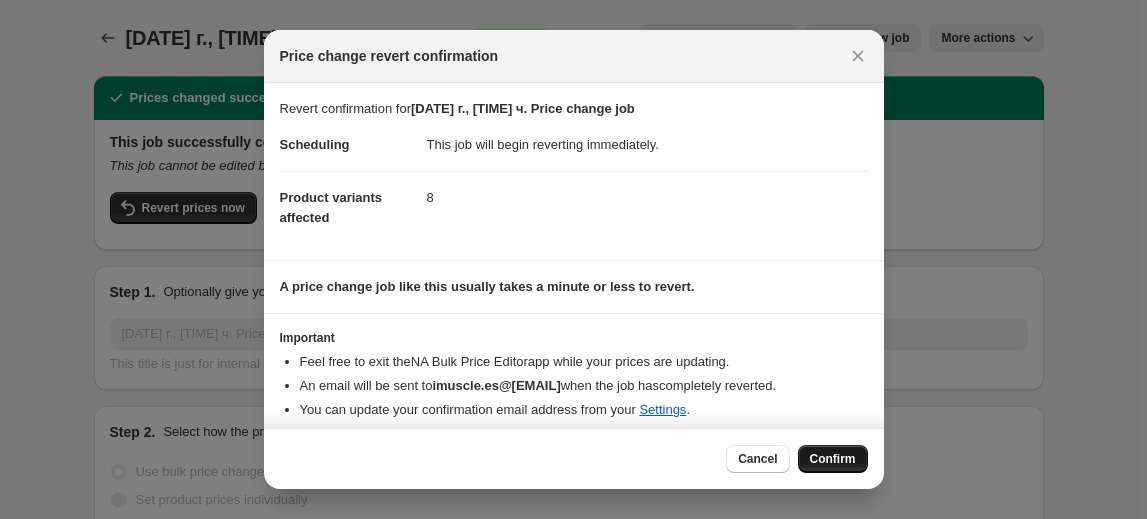click on "Confirm" at bounding box center [833, 459] 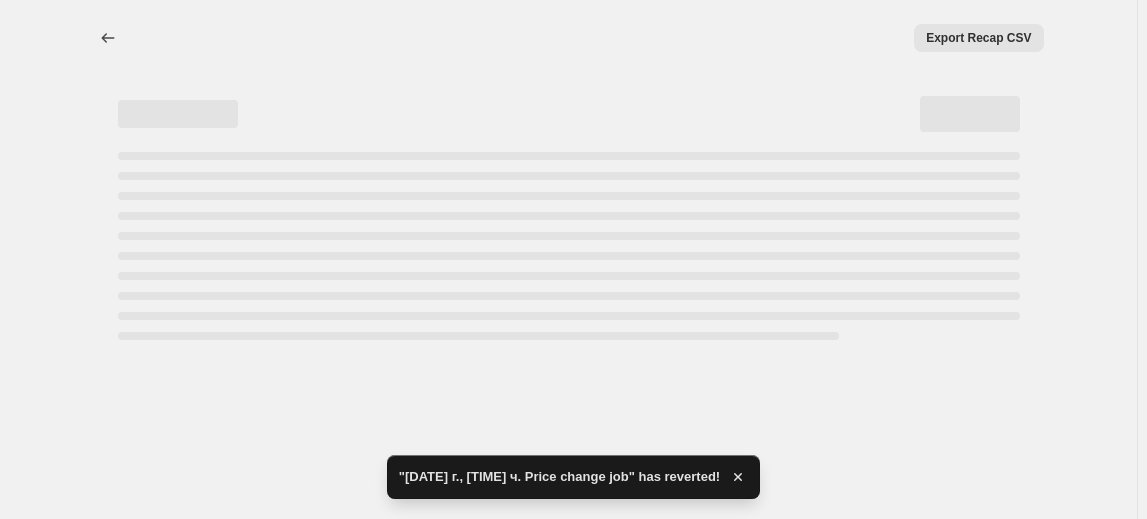 select on "percentage" 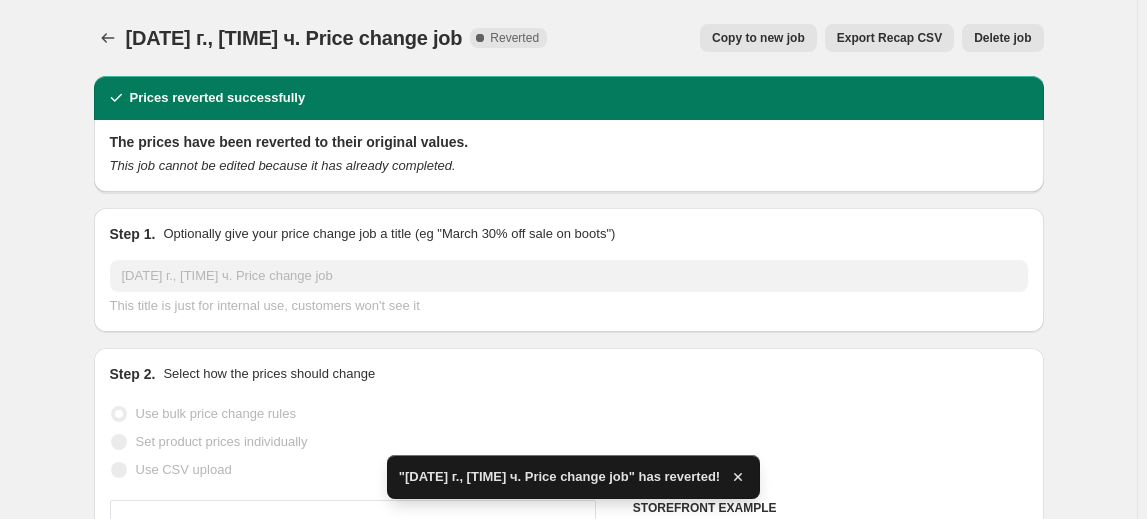 click on "Delete job" at bounding box center [1002, 38] 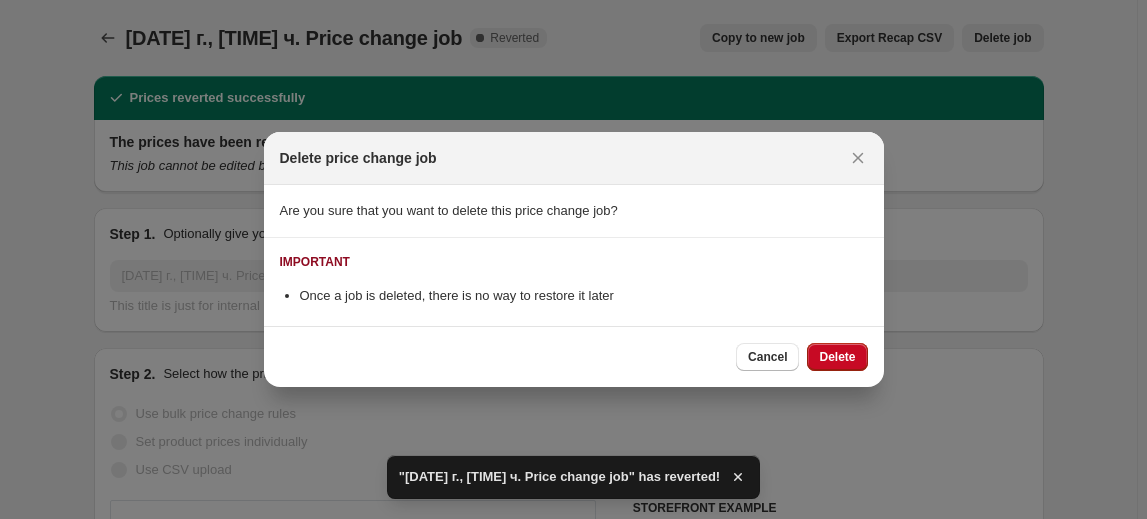 click on "Delete" at bounding box center [837, 357] 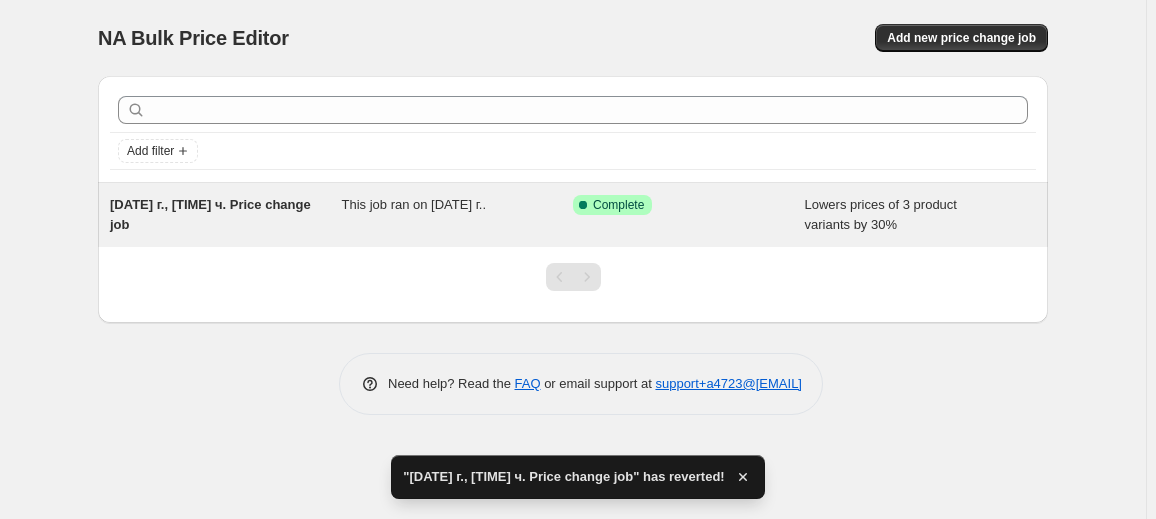 click on "[DATE] г., [TIME] ч. Price change job" at bounding box center (226, 215) 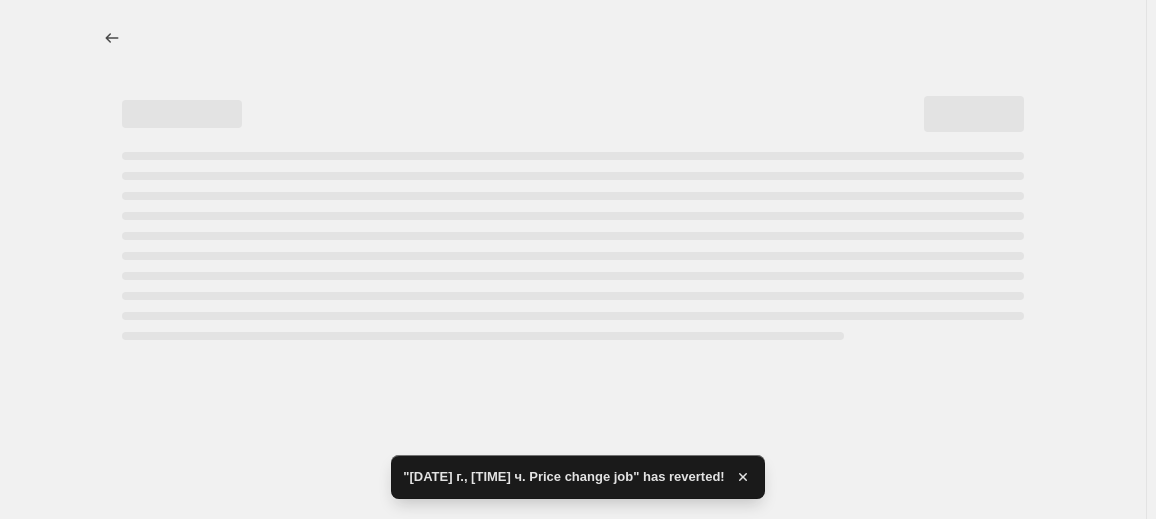 select on "percentage" 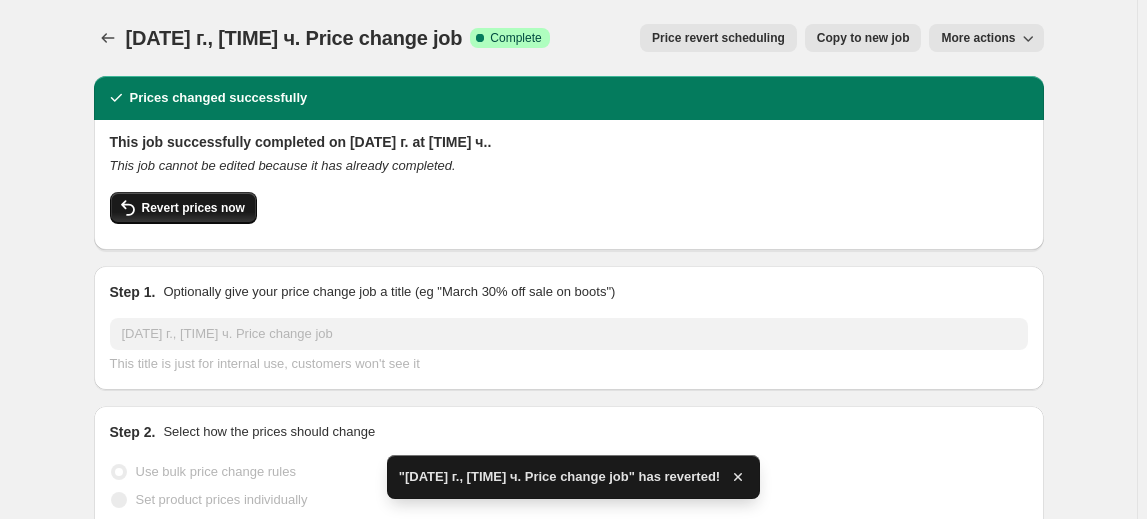 click on "Revert prices now" at bounding box center (193, 208) 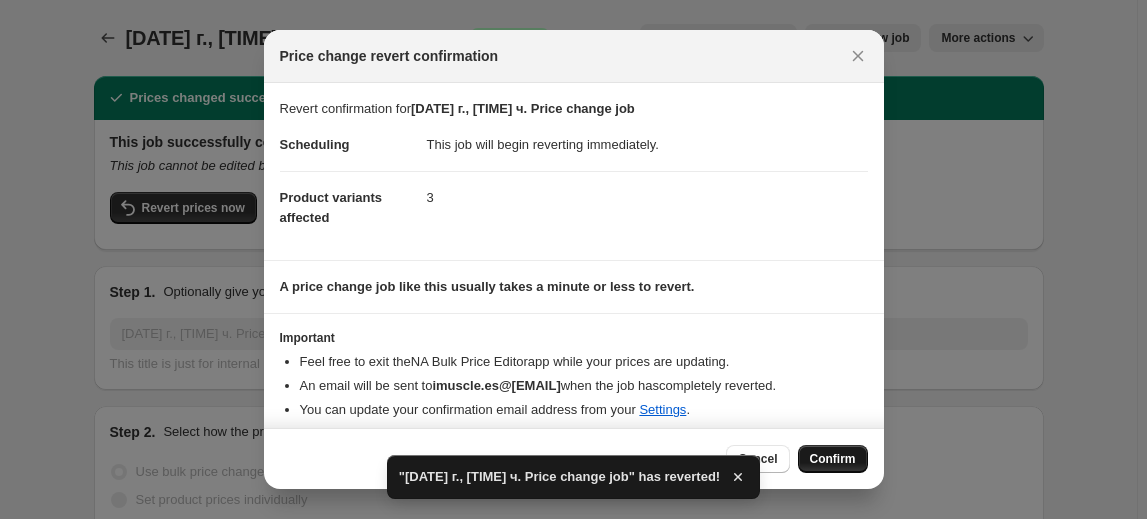 click on "Confirm" at bounding box center [833, 459] 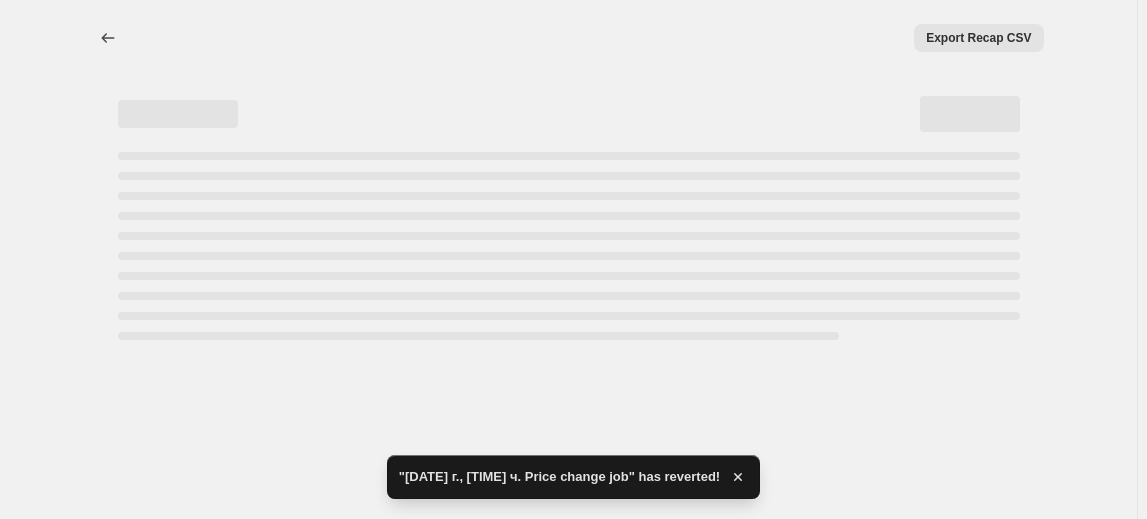 select on "percentage" 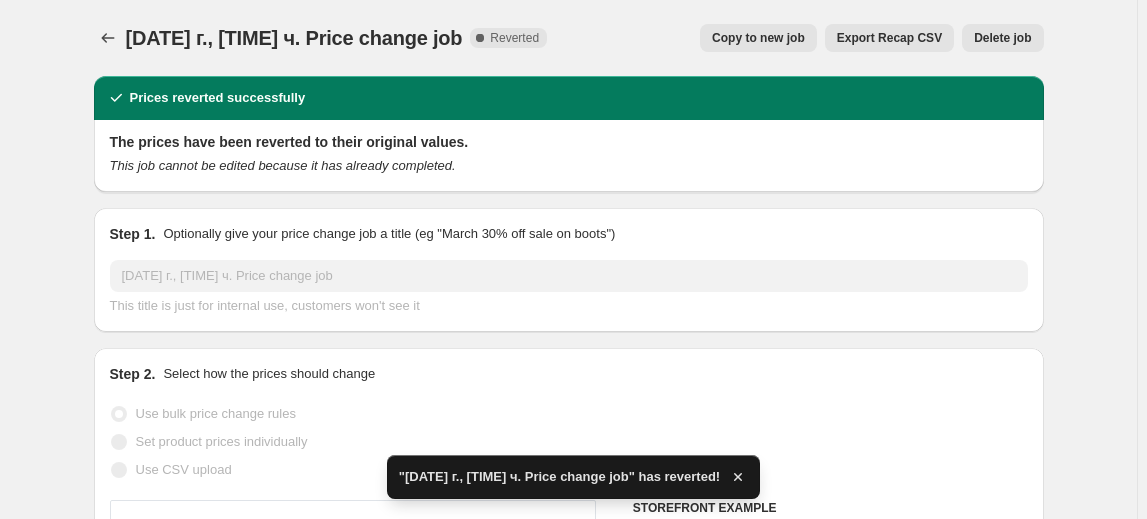 click on "Delete job" at bounding box center (1002, 38) 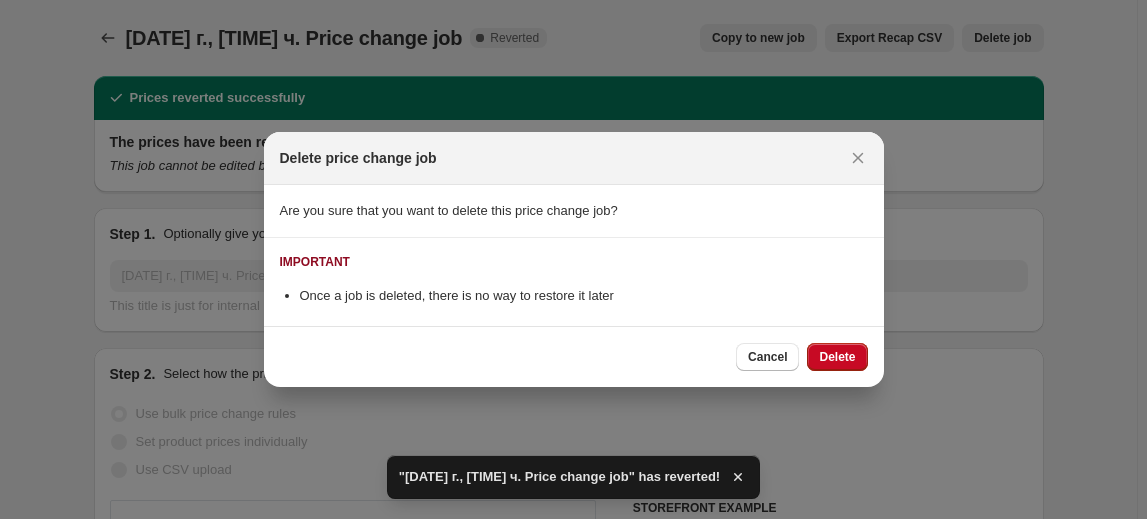 click on "Delete" at bounding box center [837, 357] 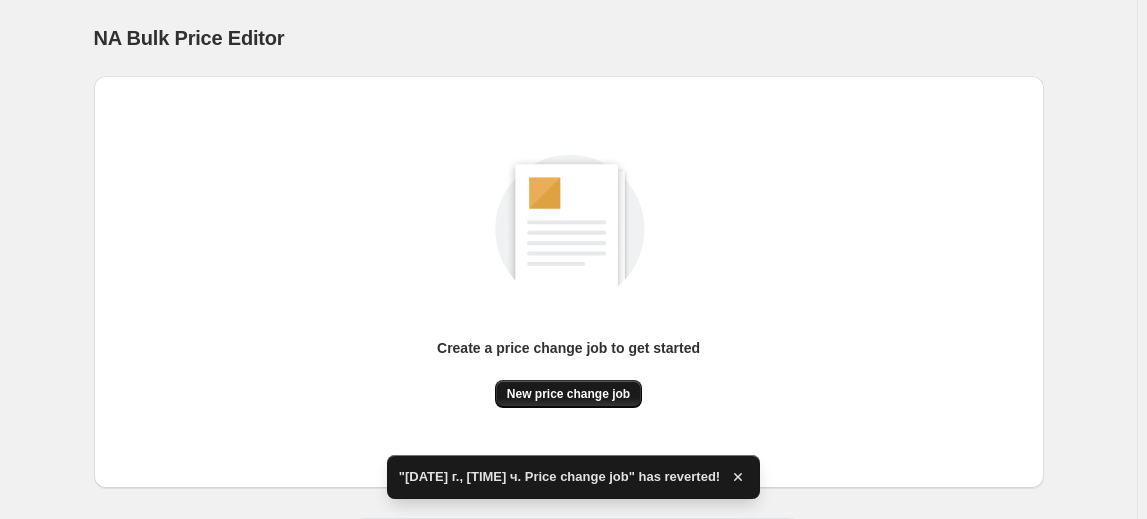 click on "New price change job" at bounding box center [568, 394] 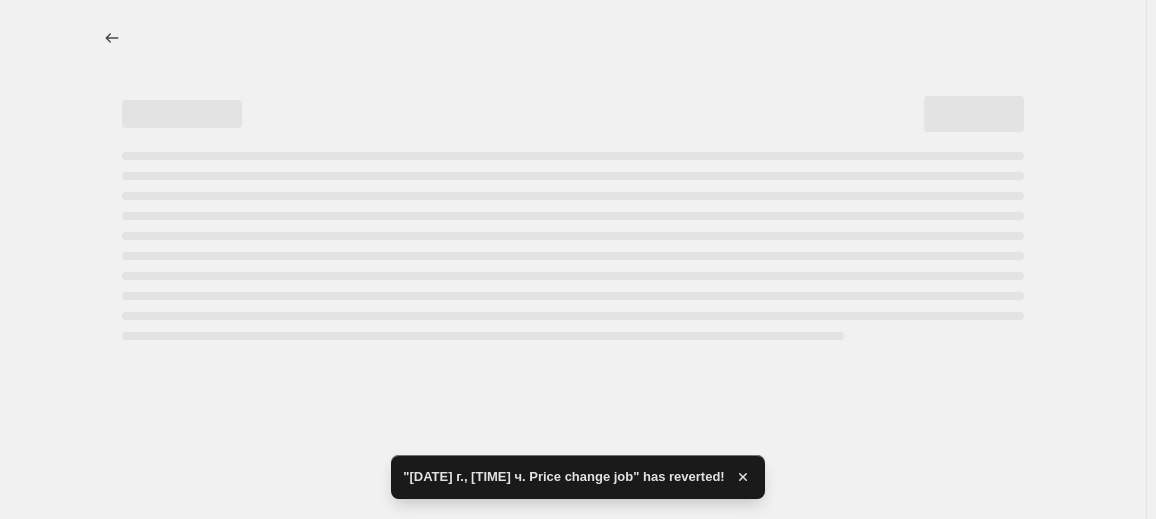 select on "percentage" 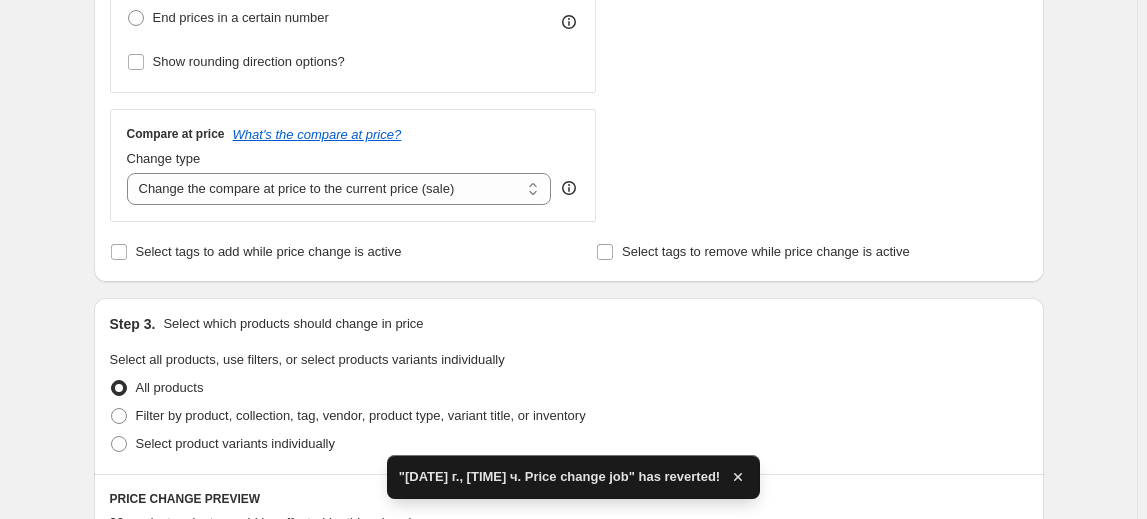 scroll, scrollTop: 909, scrollLeft: 0, axis: vertical 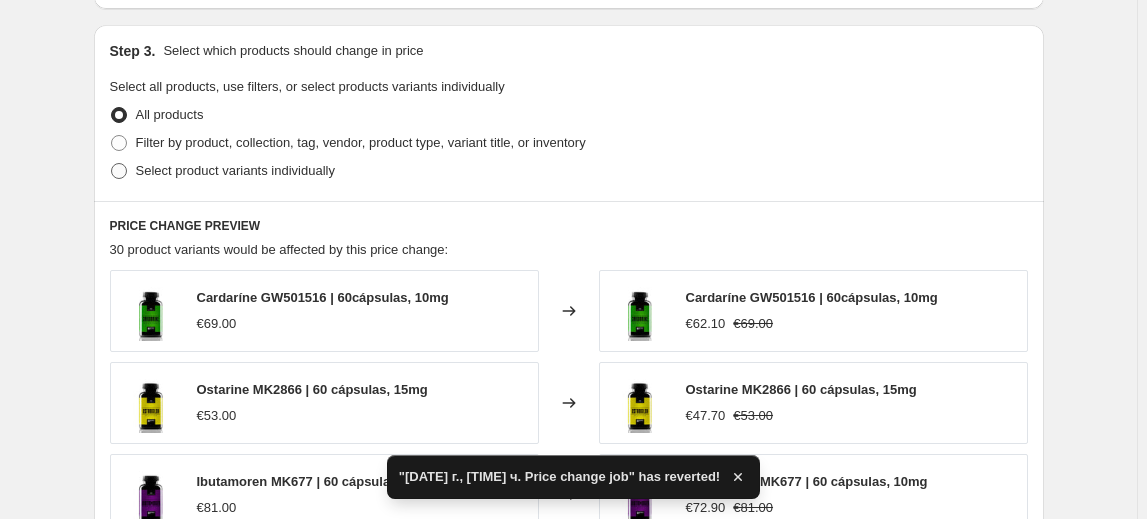 click on "Select product variants individually" at bounding box center (235, 170) 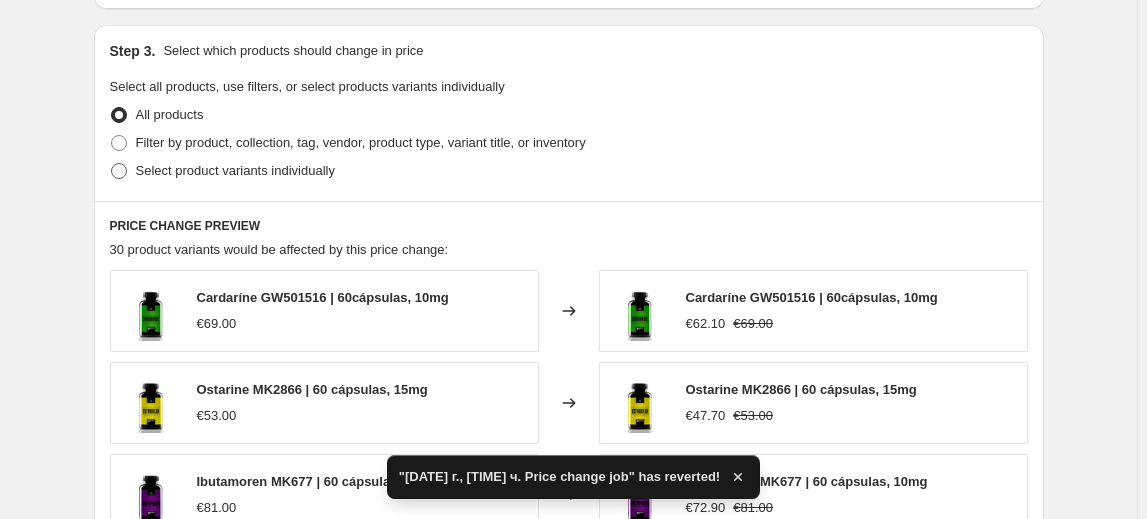 radio on "true" 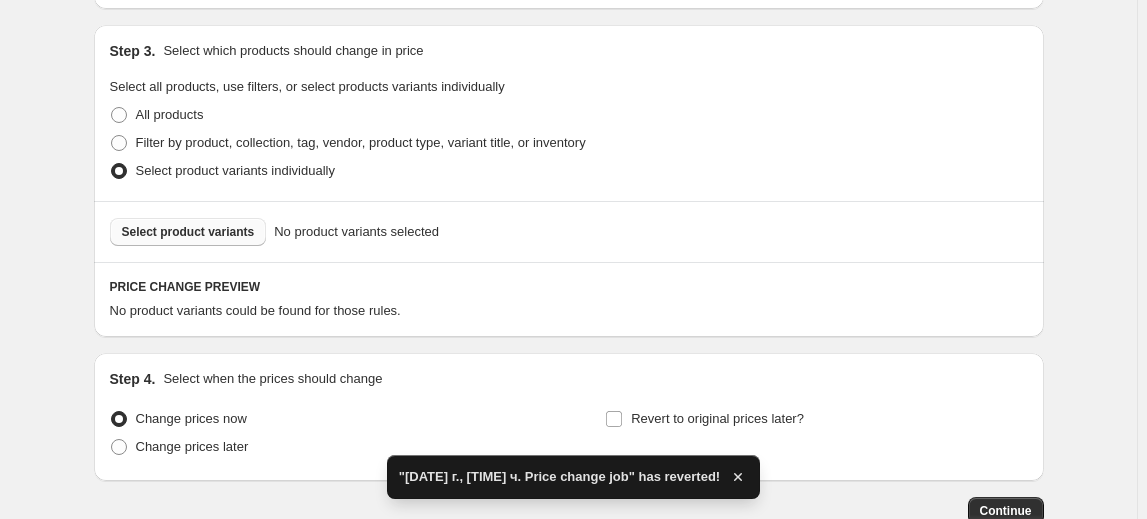 click on "Select product variants" at bounding box center [188, 232] 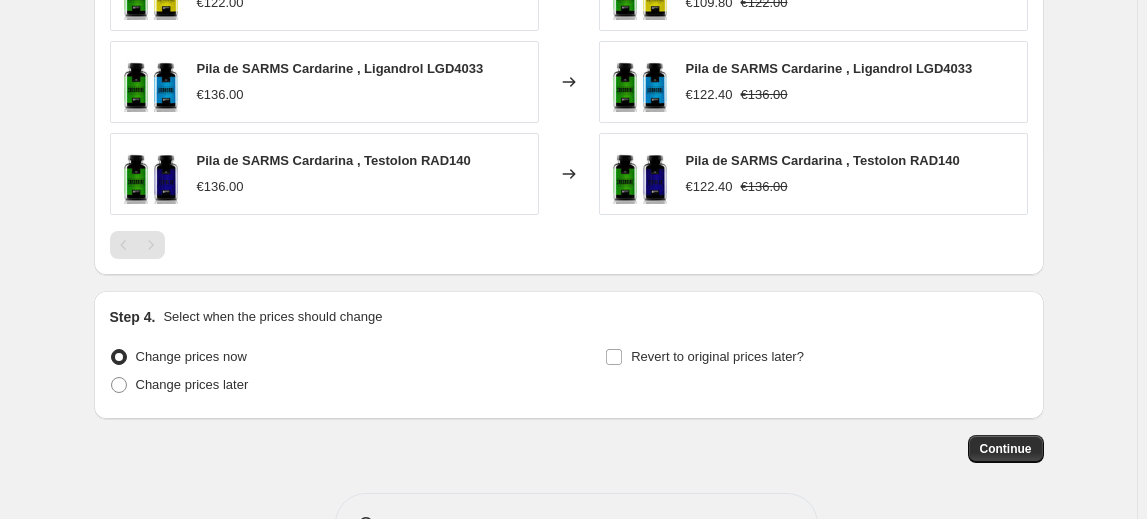 scroll, scrollTop: 1353, scrollLeft: 0, axis: vertical 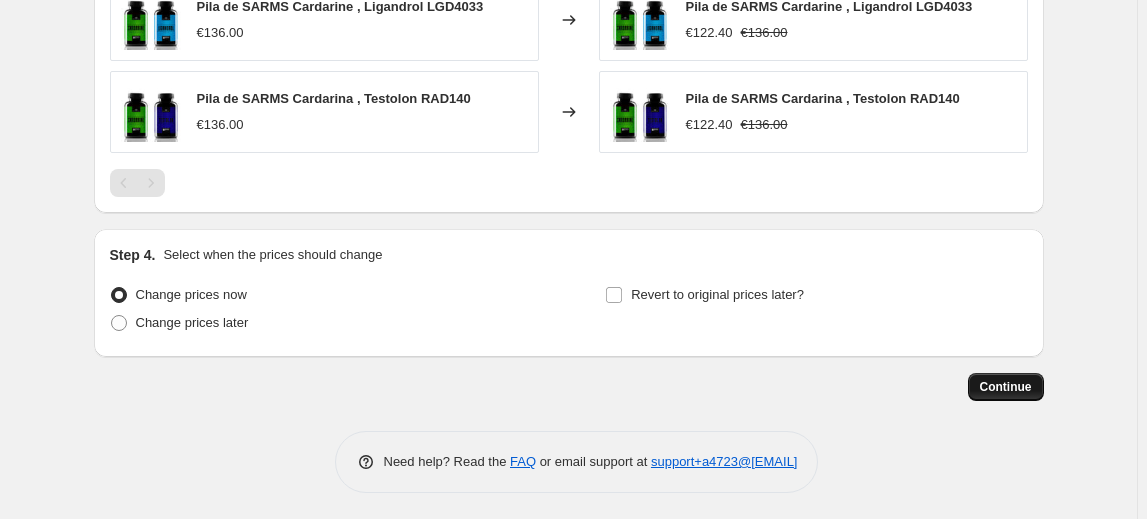 click on "Continue" at bounding box center (1006, 387) 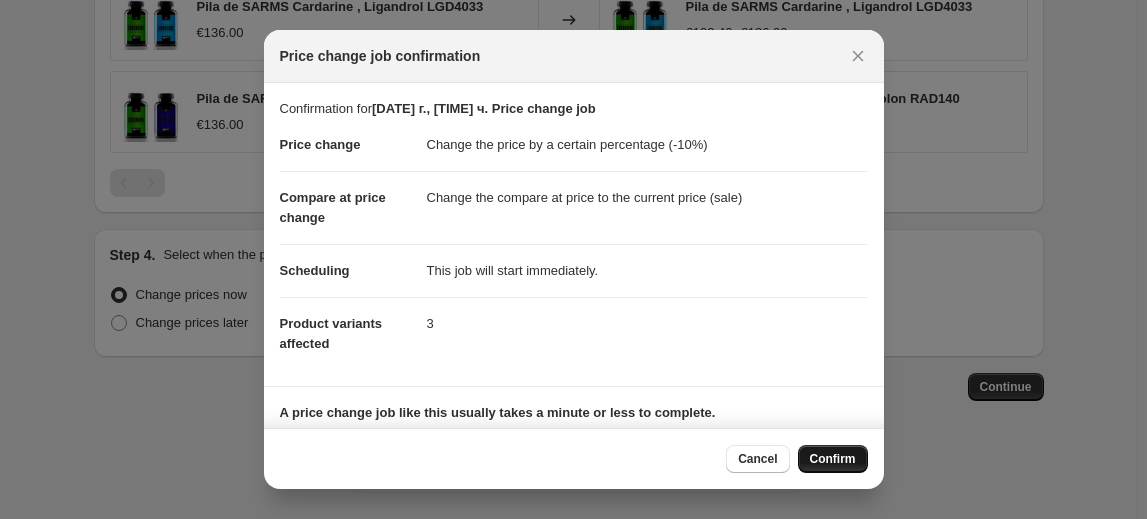 click on "Confirm" at bounding box center (833, 459) 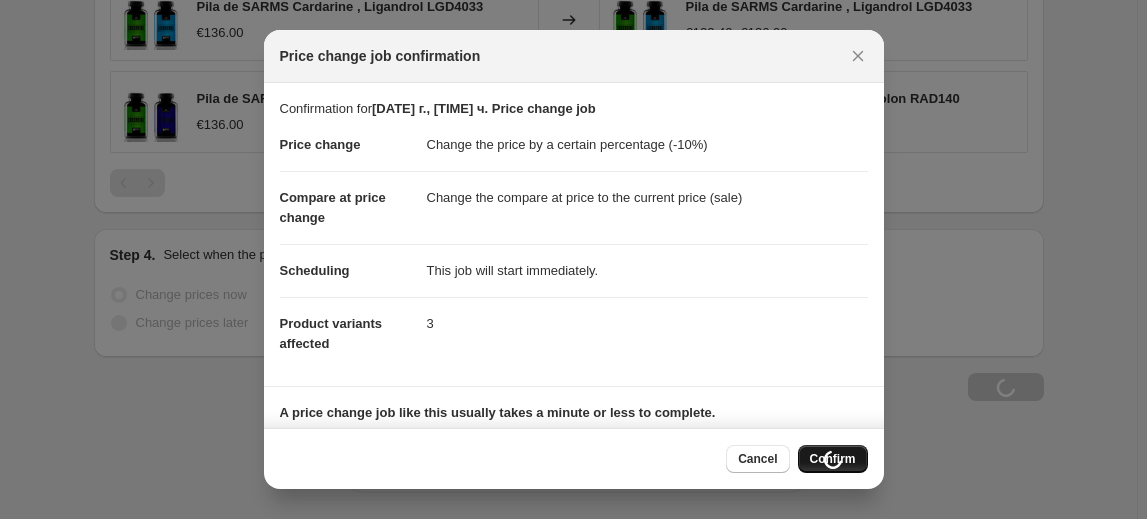 scroll, scrollTop: 1421, scrollLeft: 0, axis: vertical 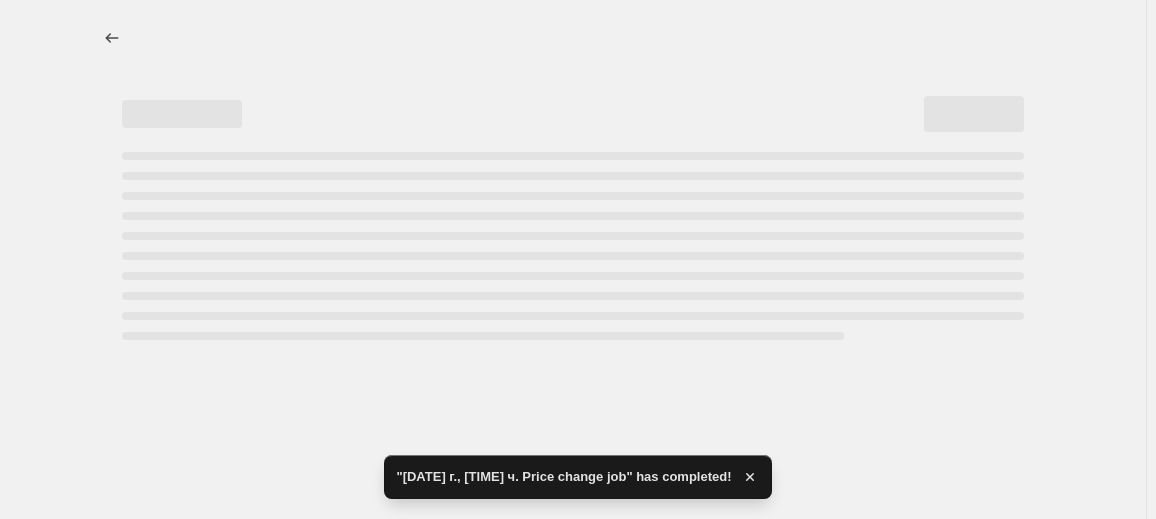 select on "percentage" 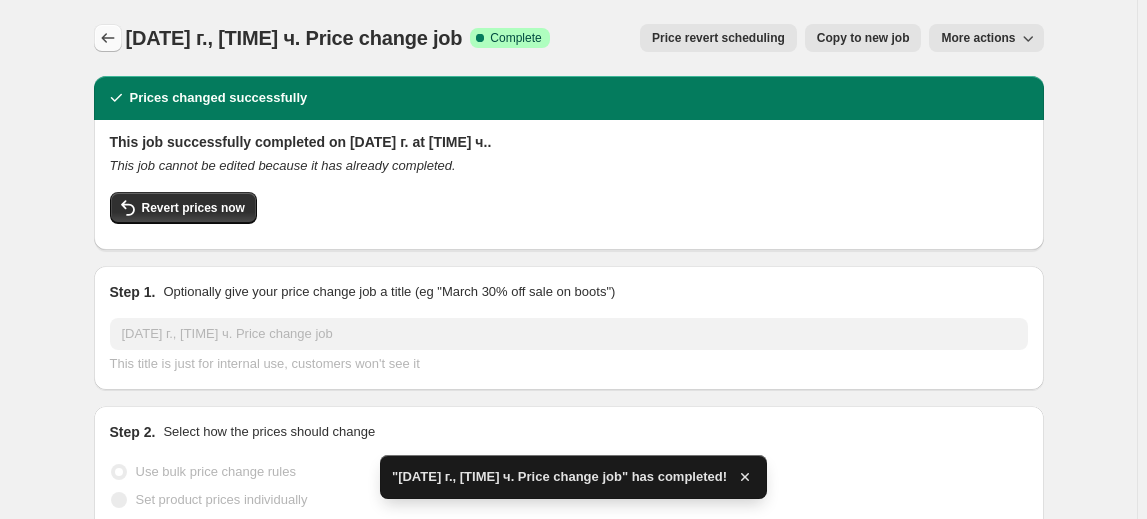 click 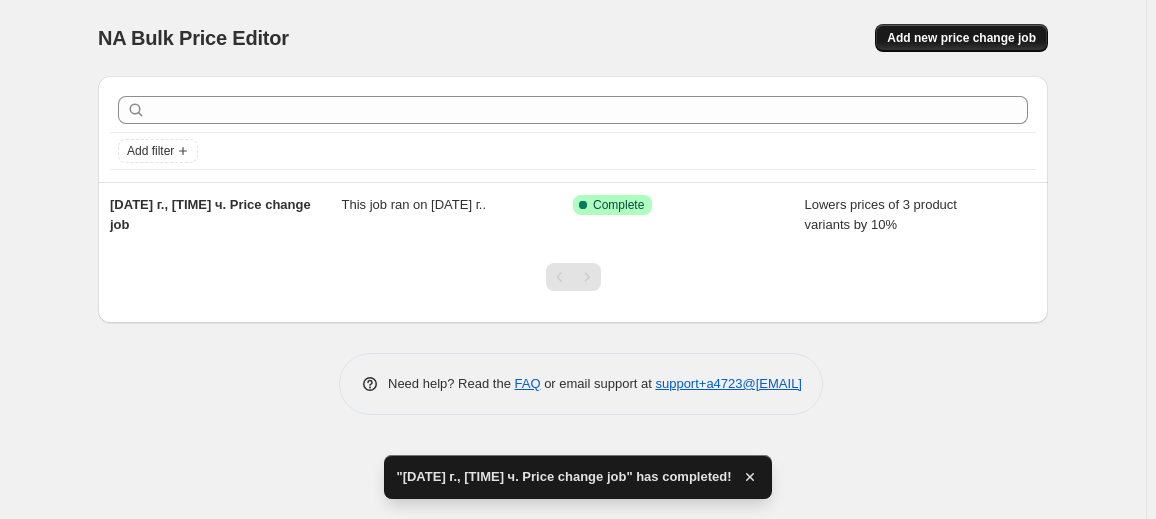 click on "Add new price change job" at bounding box center [961, 38] 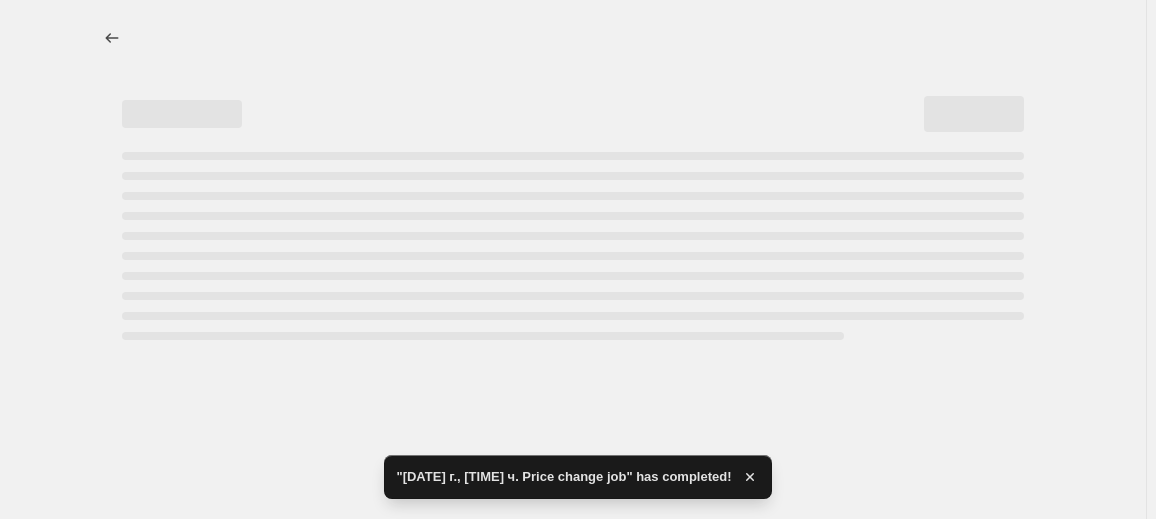select on "percentage" 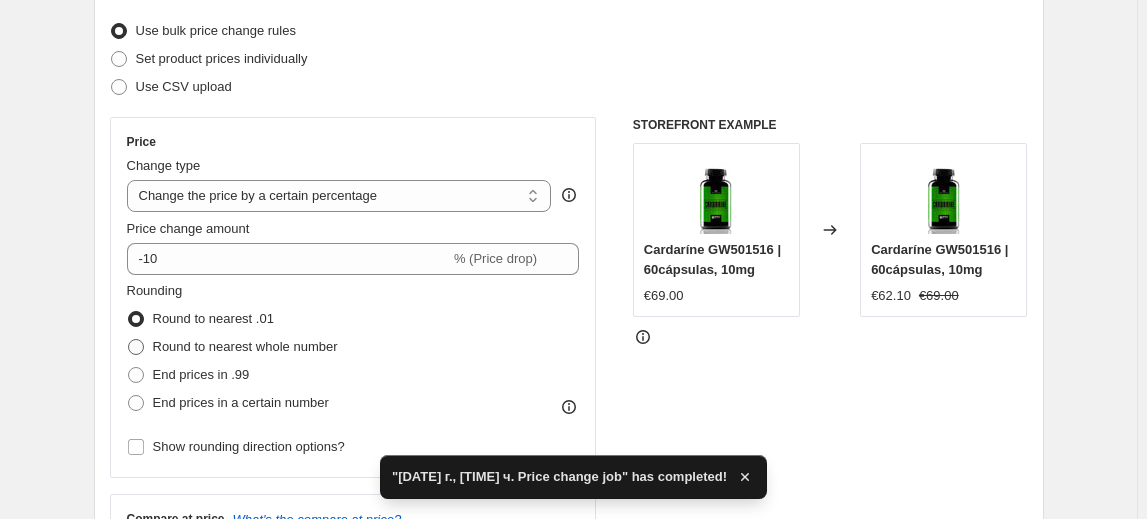 scroll, scrollTop: 272, scrollLeft: 0, axis: vertical 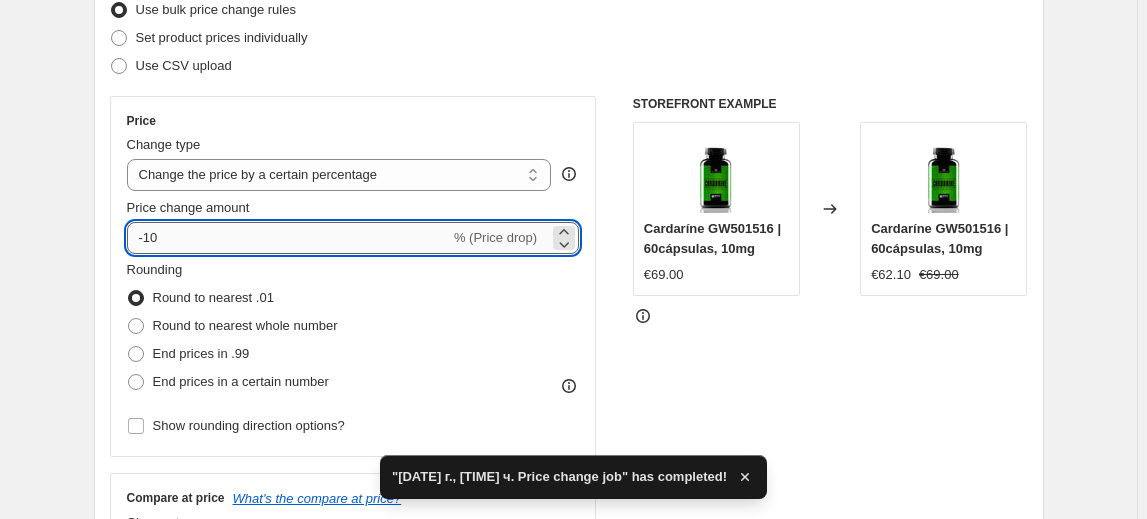 click on "-10" at bounding box center [288, 238] 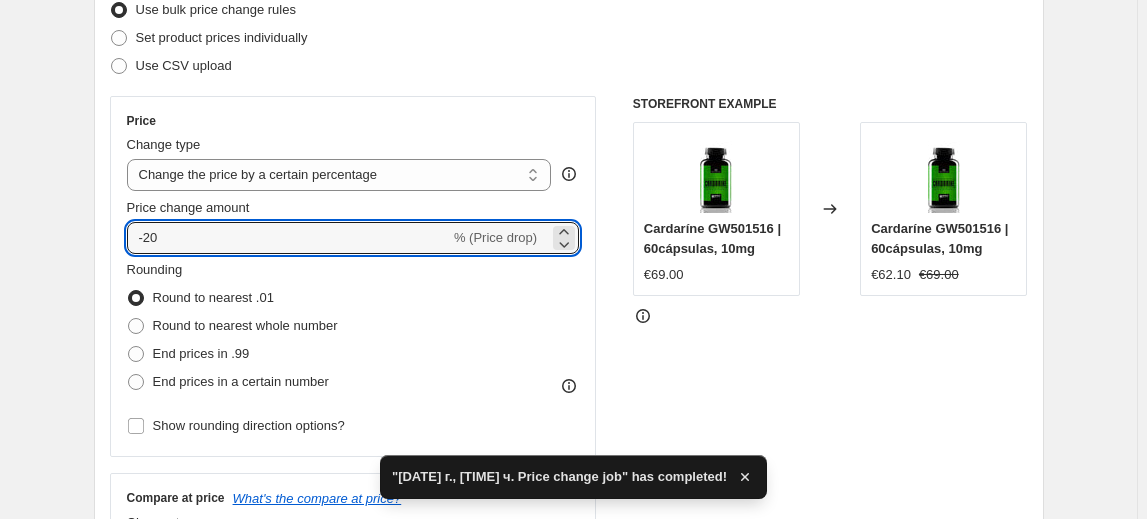 type on "-20" 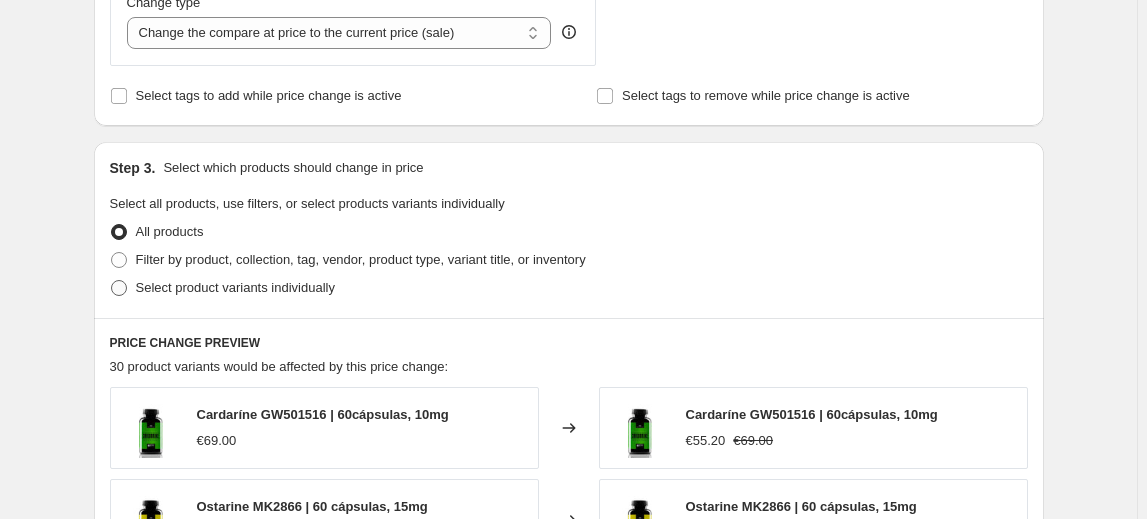 scroll, scrollTop: 909, scrollLeft: 0, axis: vertical 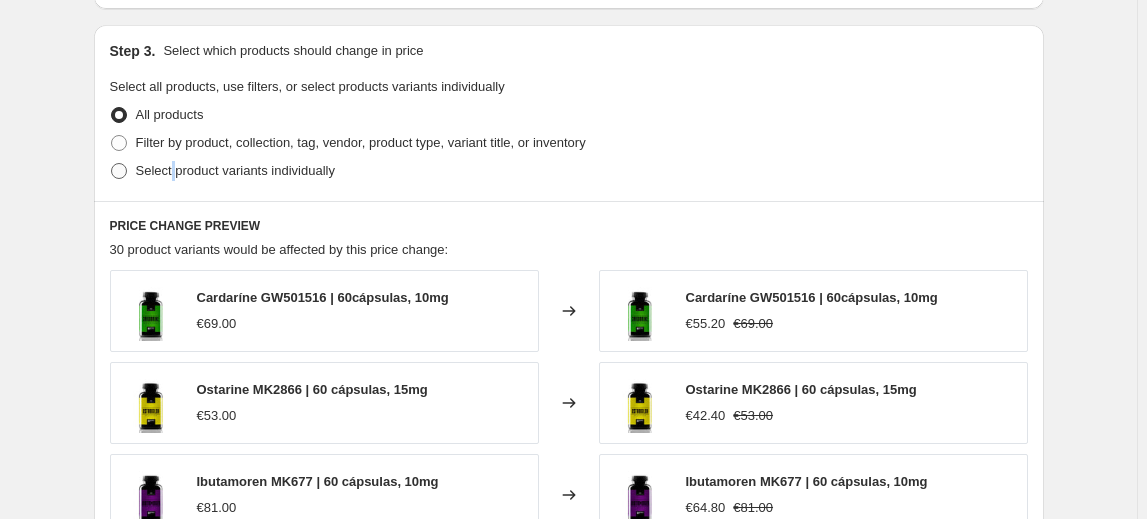 click on "Select product variants individually" at bounding box center [235, 170] 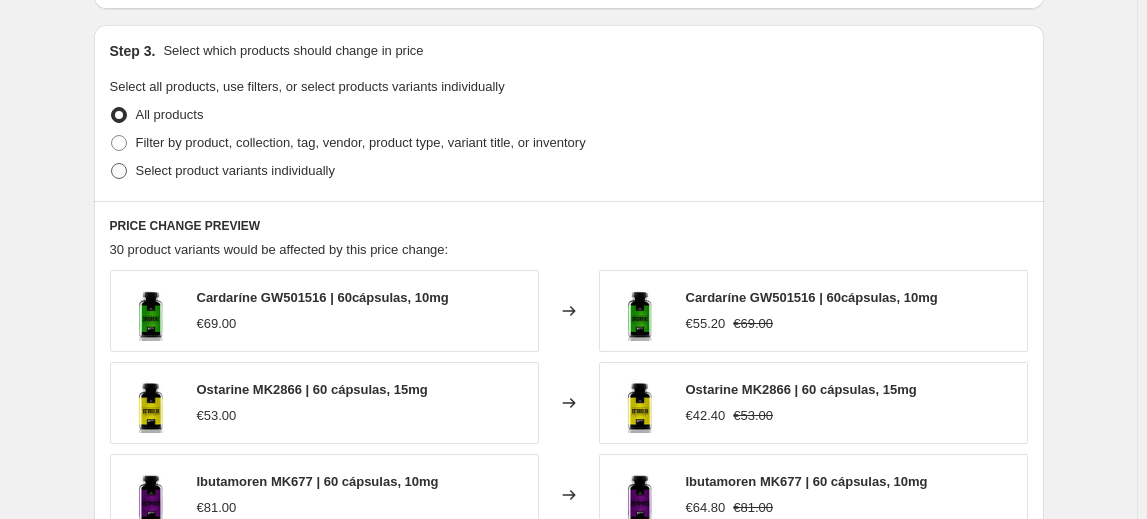 click on "Select product variants individually" at bounding box center (222, 171) 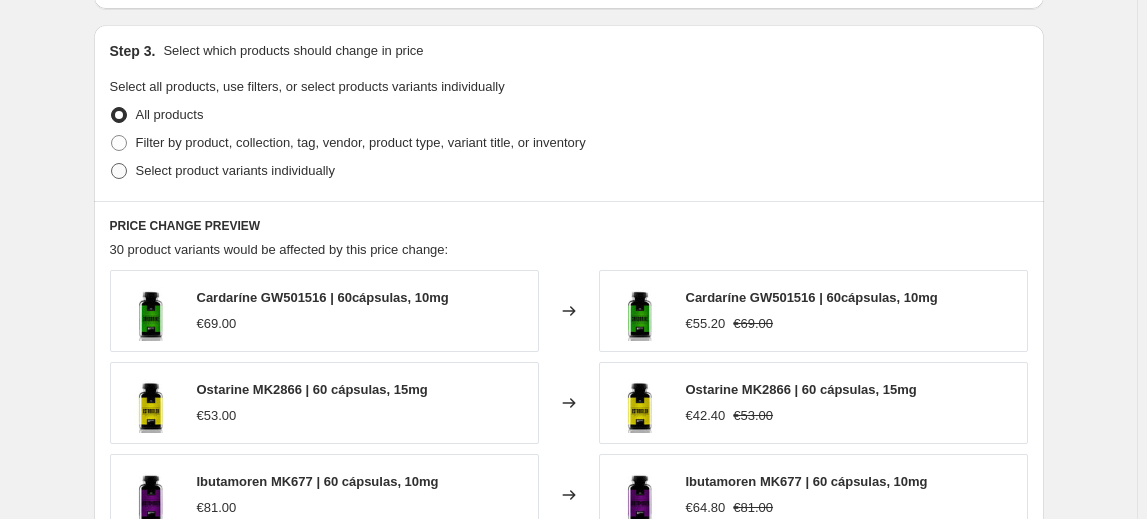 radio on "true" 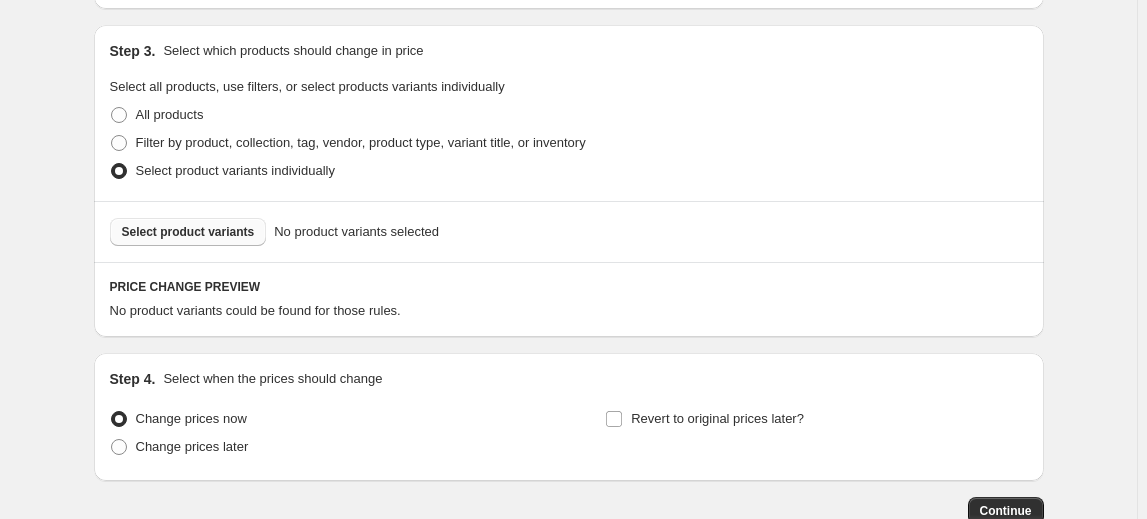 click on "Select product variants" at bounding box center [188, 232] 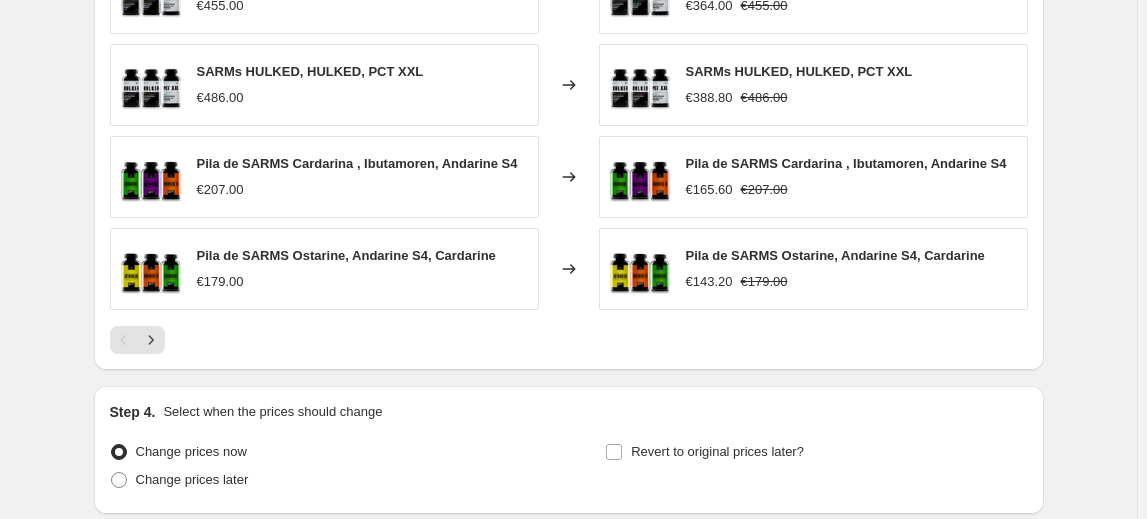 scroll, scrollTop: 1536, scrollLeft: 0, axis: vertical 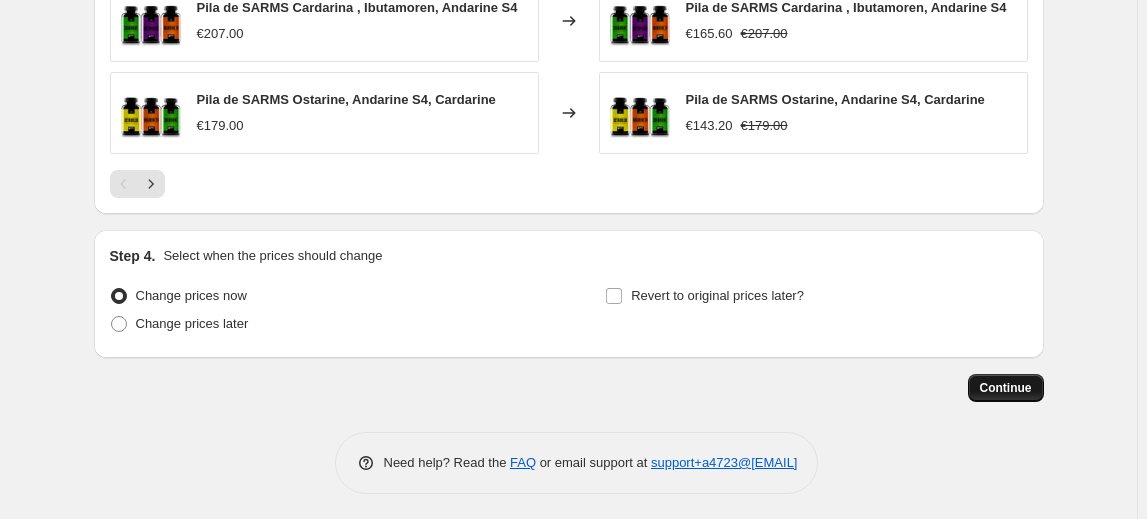 click on "Continue" at bounding box center [1006, 388] 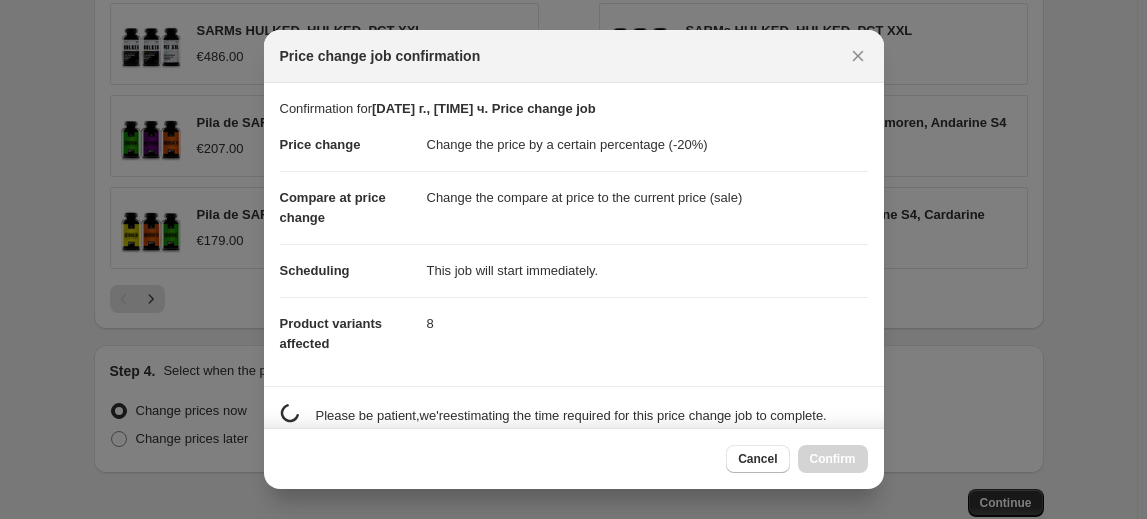 scroll, scrollTop: 0, scrollLeft: 0, axis: both 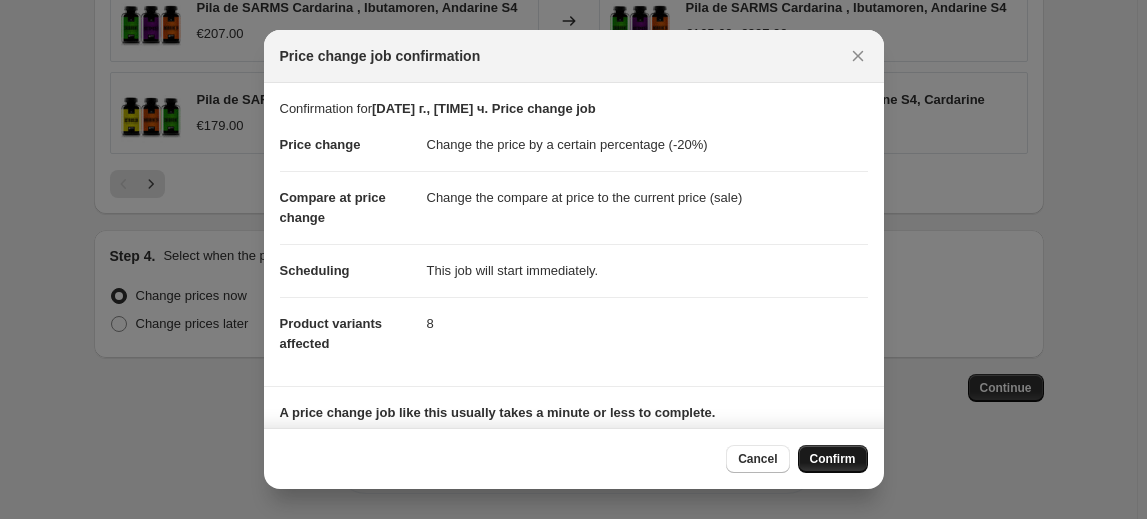 click on "Confirm" at bounding box center (833, 459) 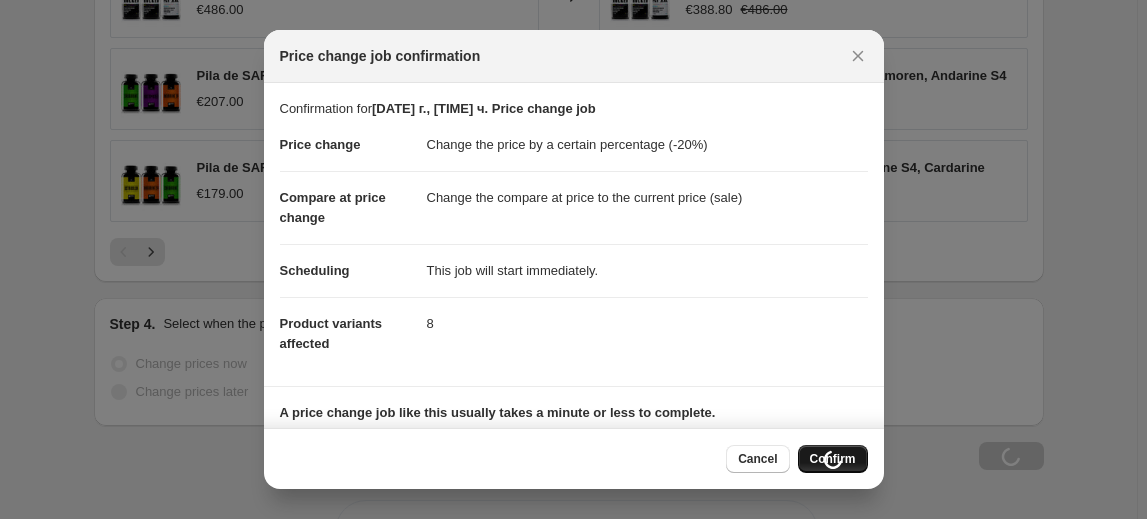 scroll, scrollTop: 1604, scrollLeft: 0, axis: vertical 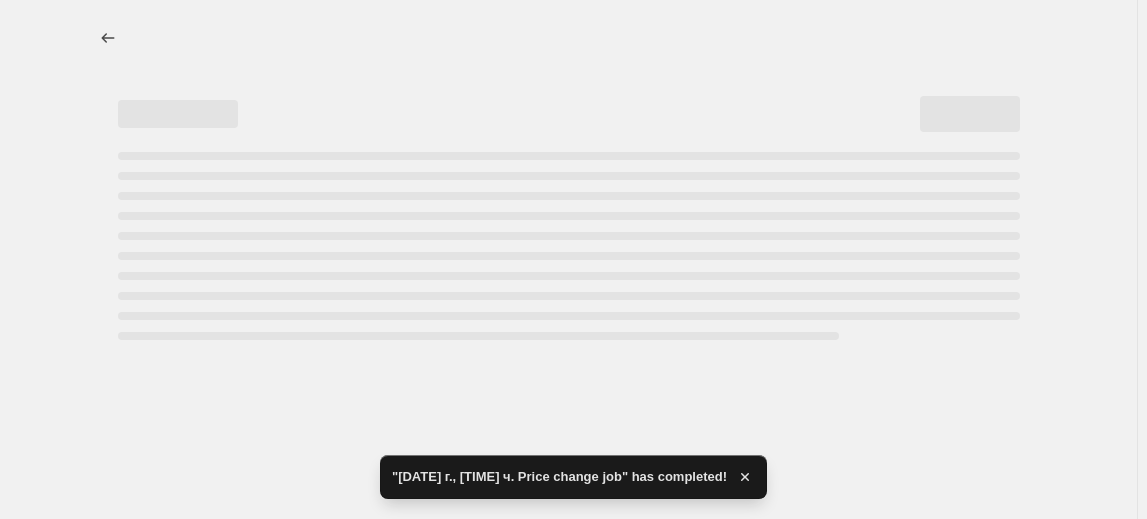 select on "percentage" 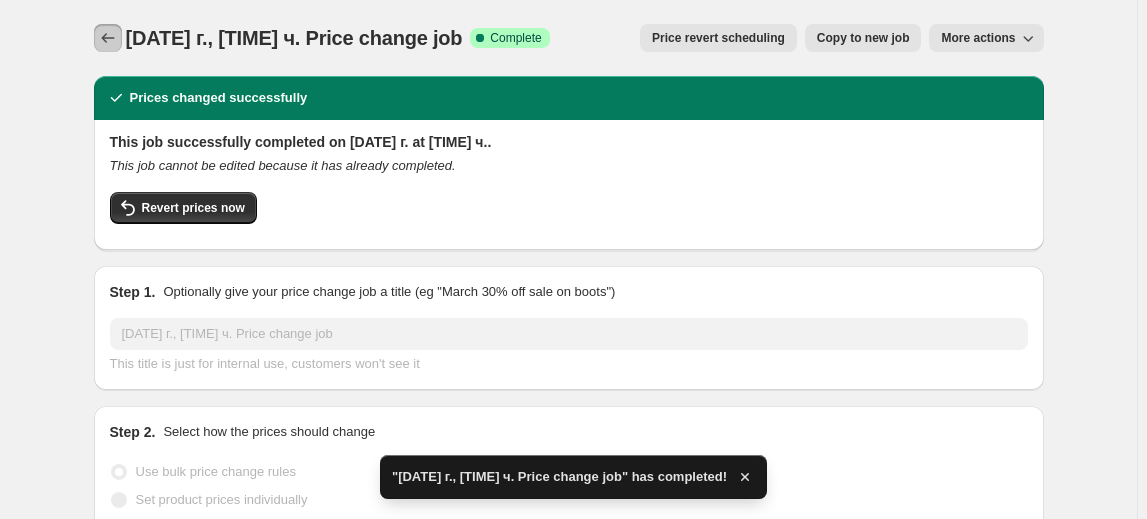click 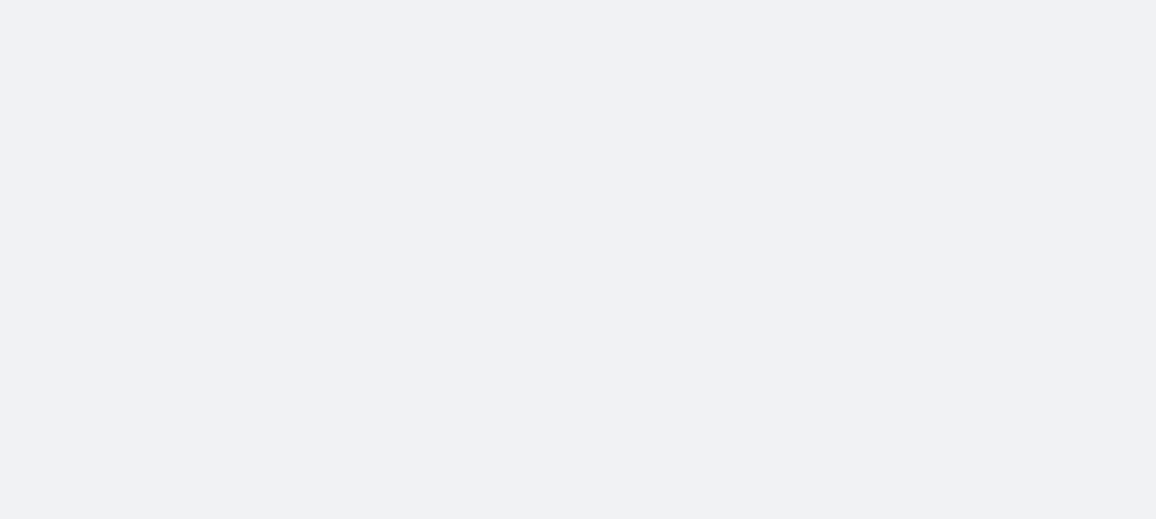 scroll, scrollTop: 0, scrollLeft: 0, axis: both 